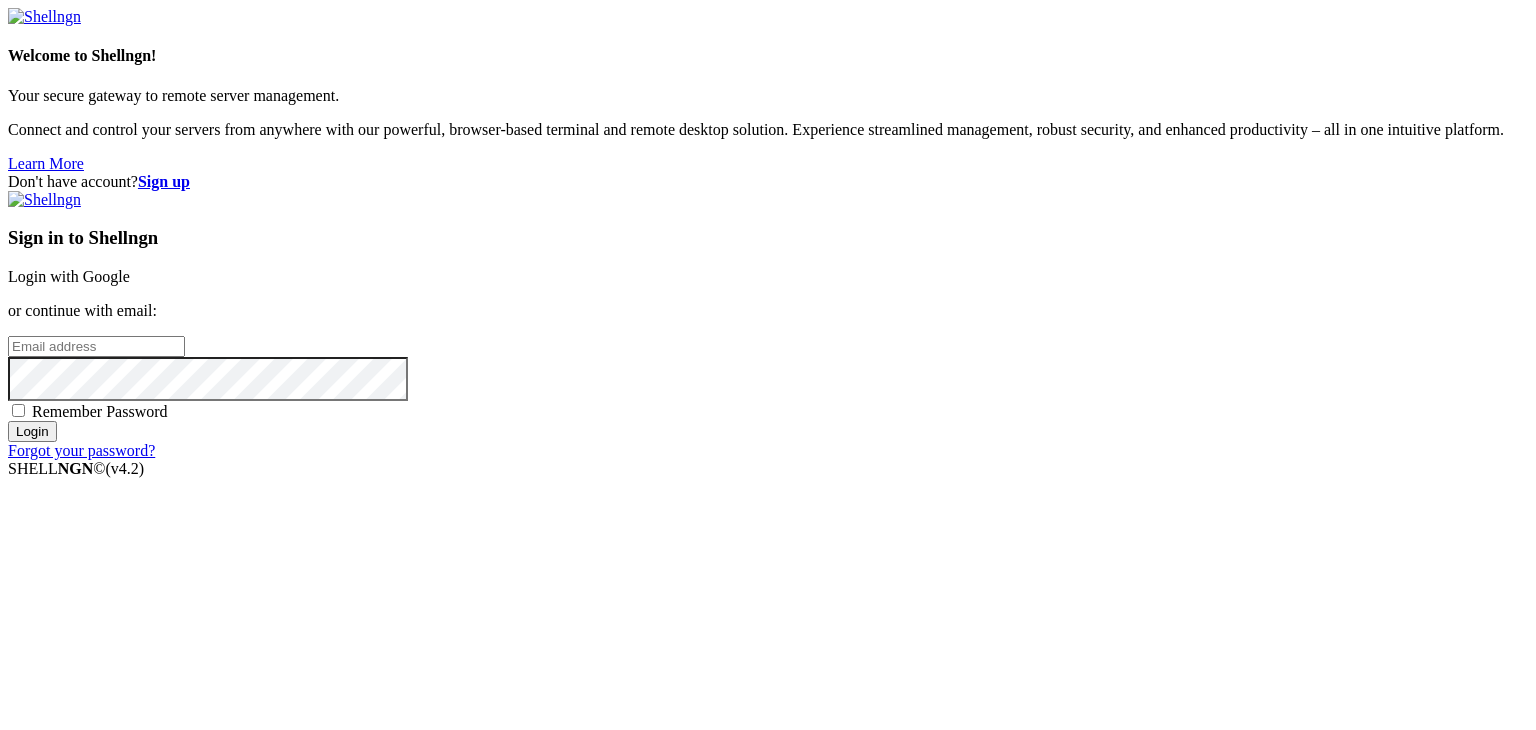 scroll, scrollTop: 0, scrollLeft: 0, axis: both 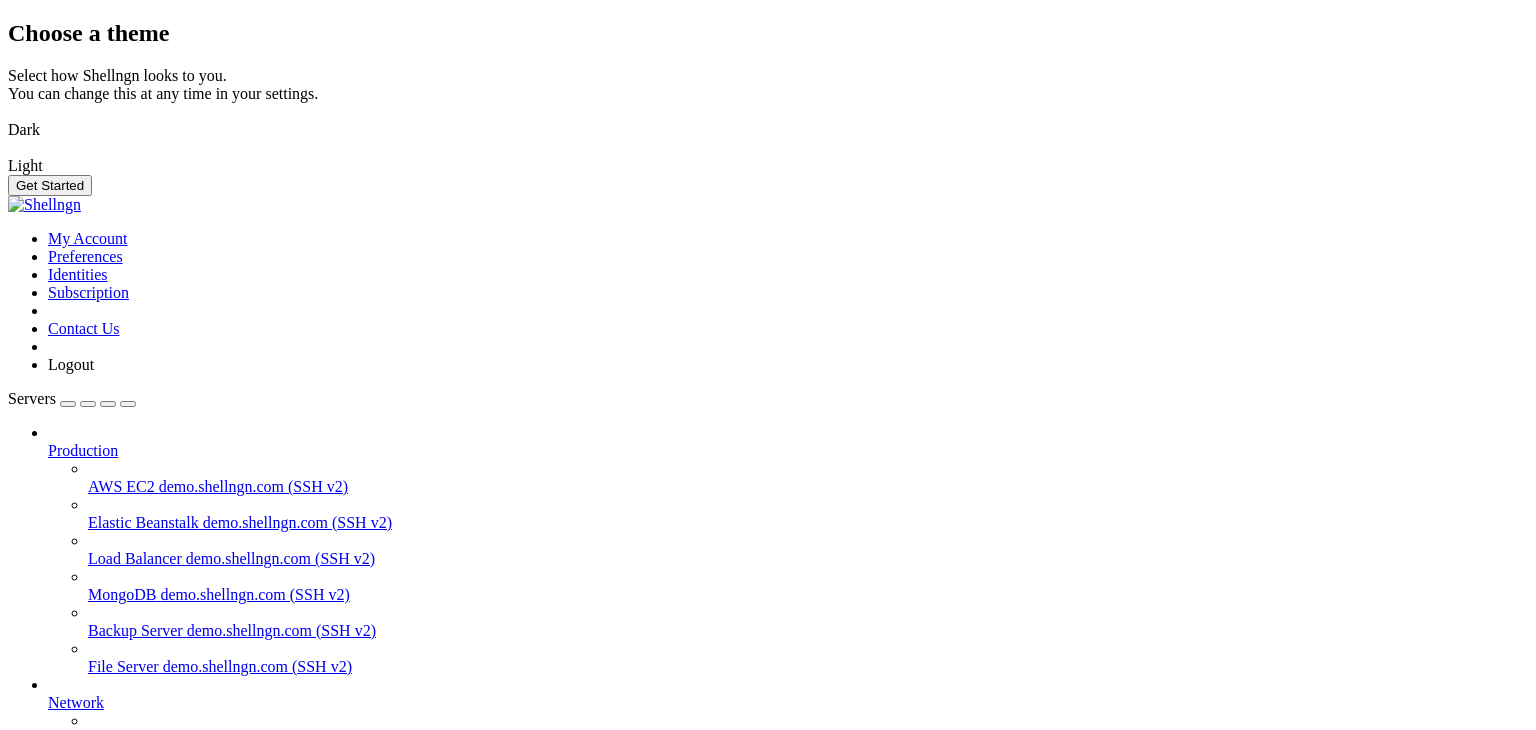 click at bounding box center (8, 117) 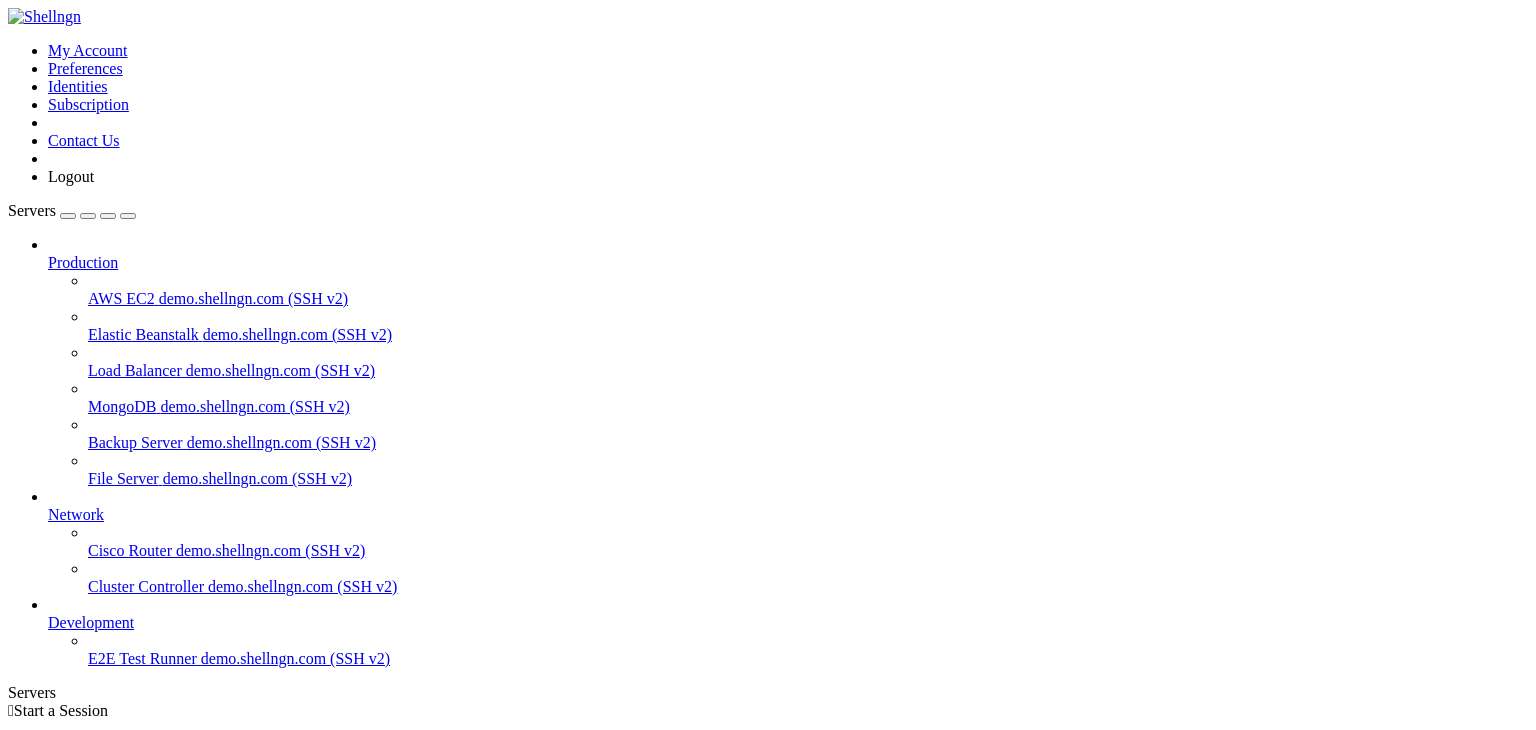 scroll, scrollTop: 0, scrollLeft: 0, axis: both 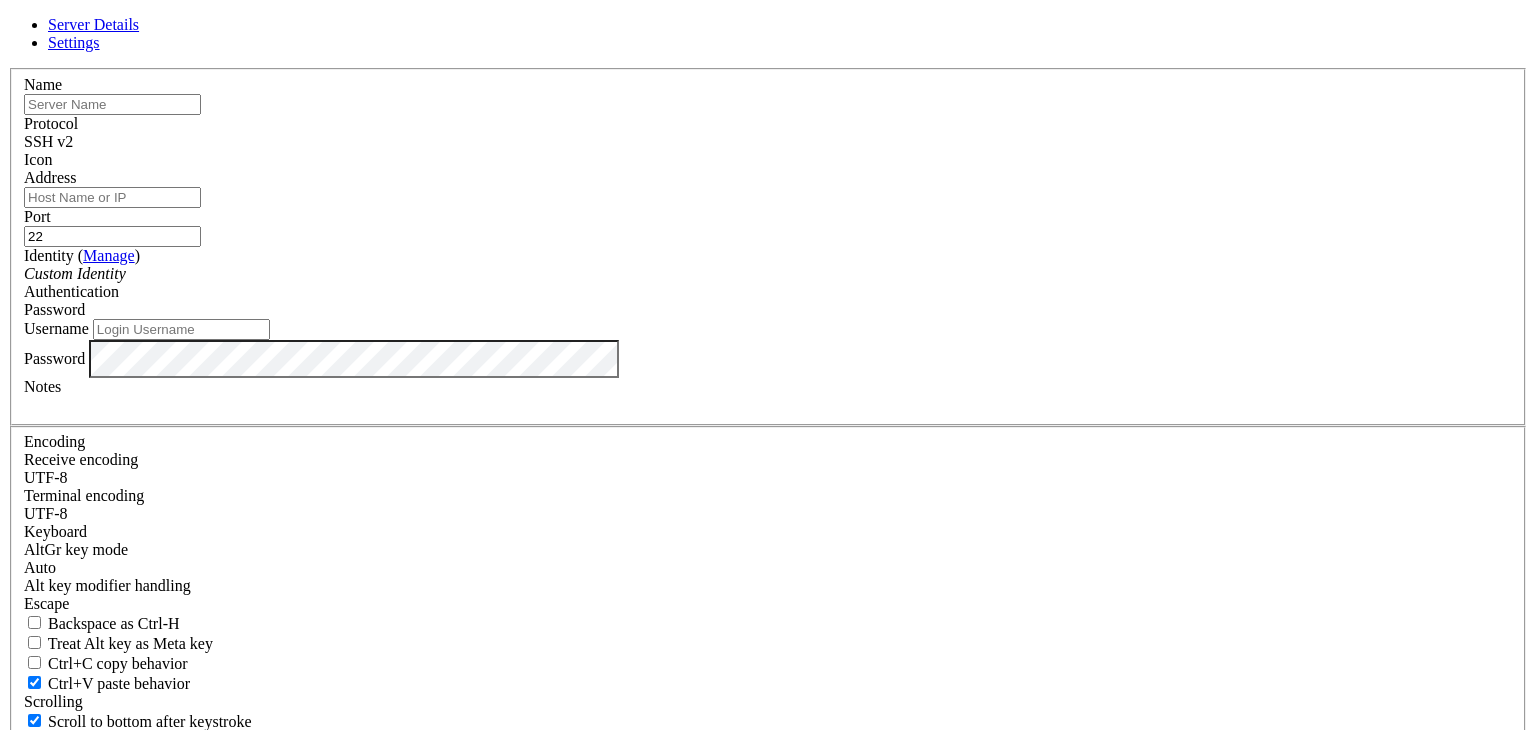 click at bounding box center [112, 104] 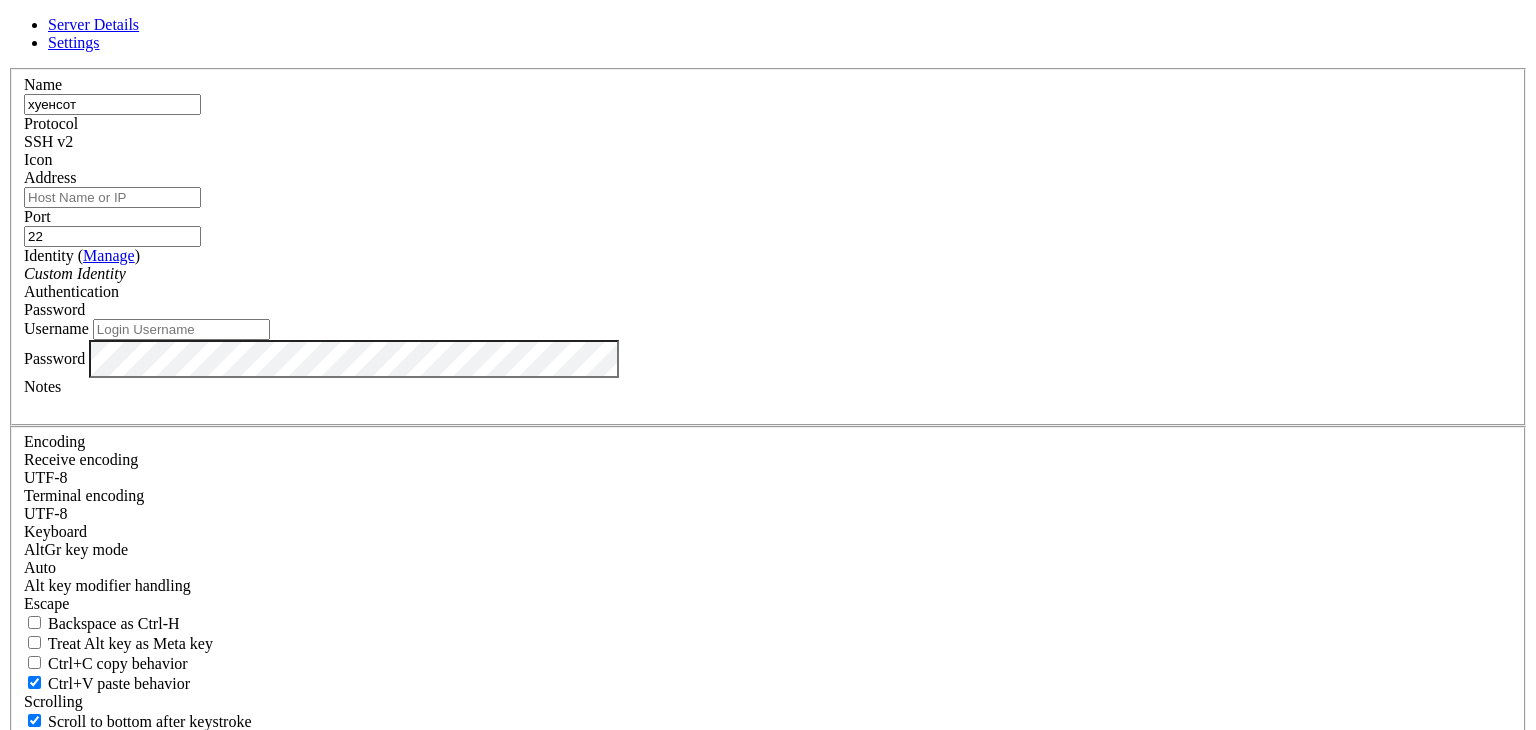 click on "Address" at bounding box center [112, 197] 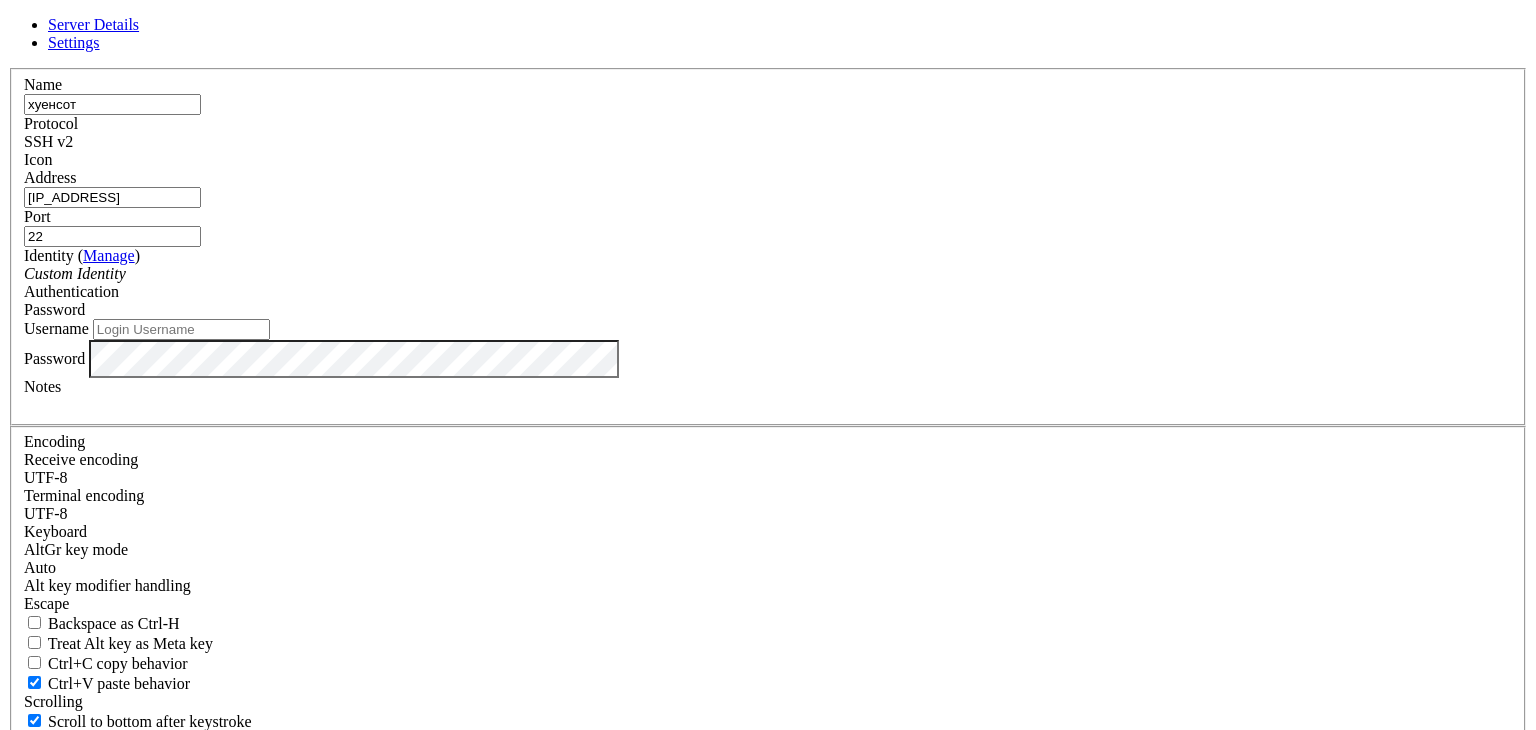 type on "[IP_ADDRESS]" 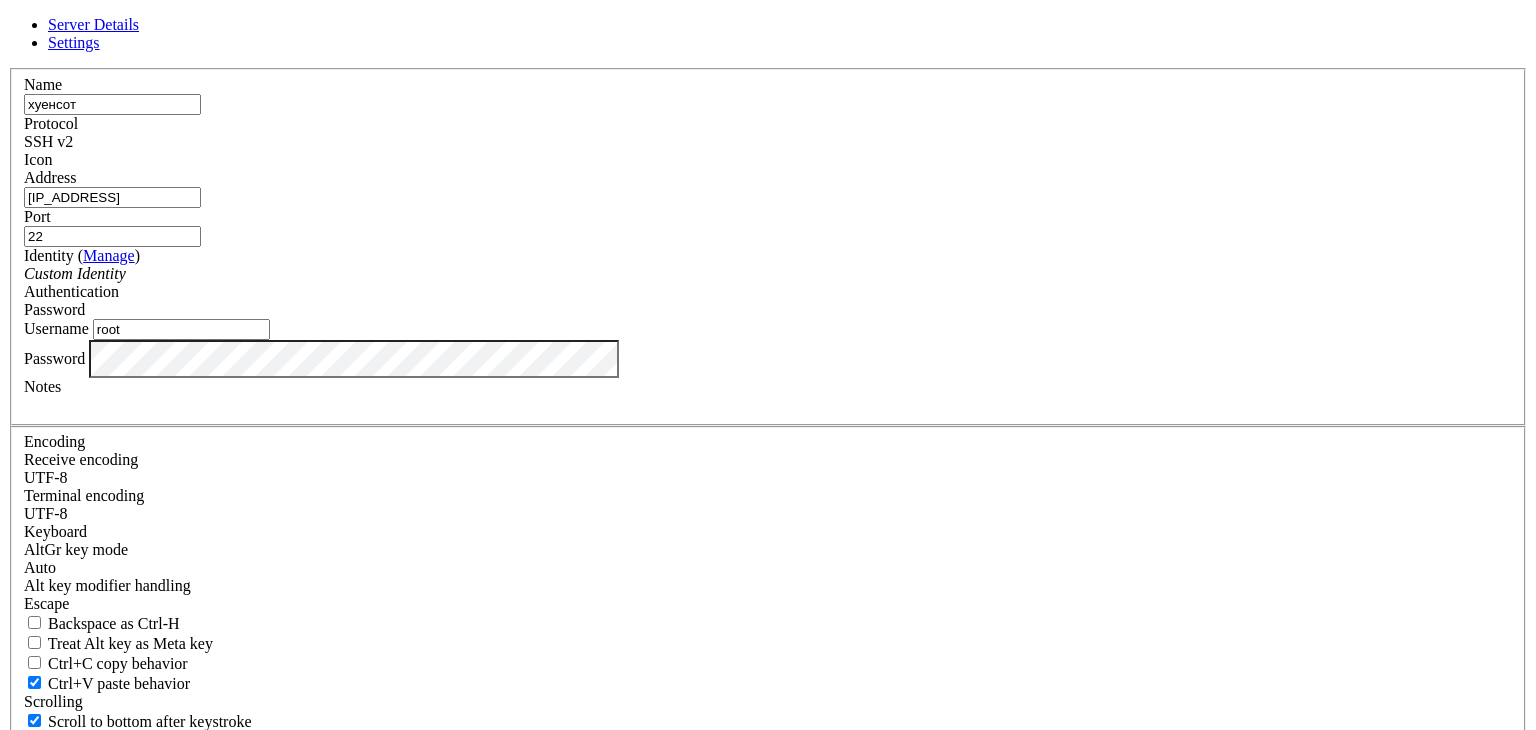 type on "root" 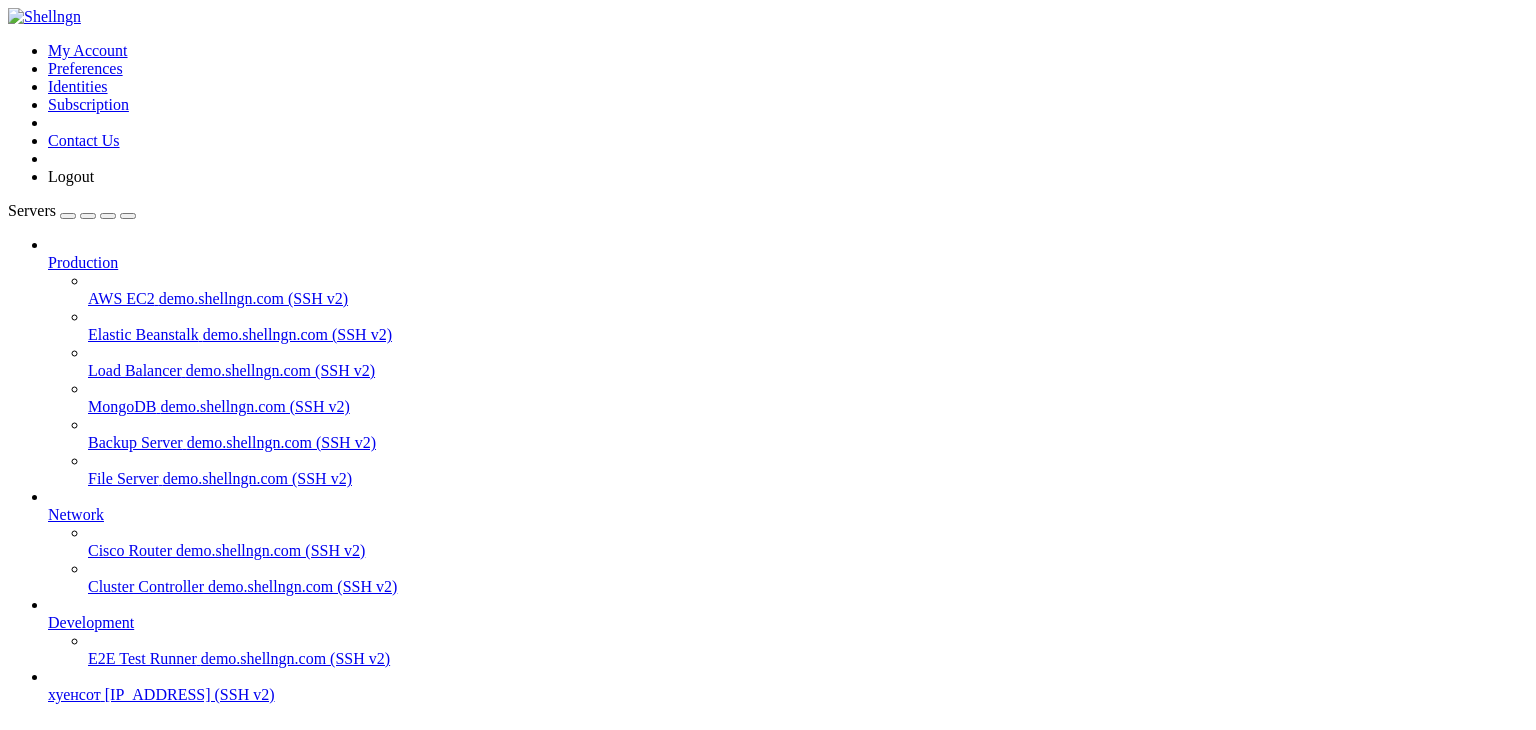 scroll, scrollTop: 76, scrollLeft: 0, axis: vertical 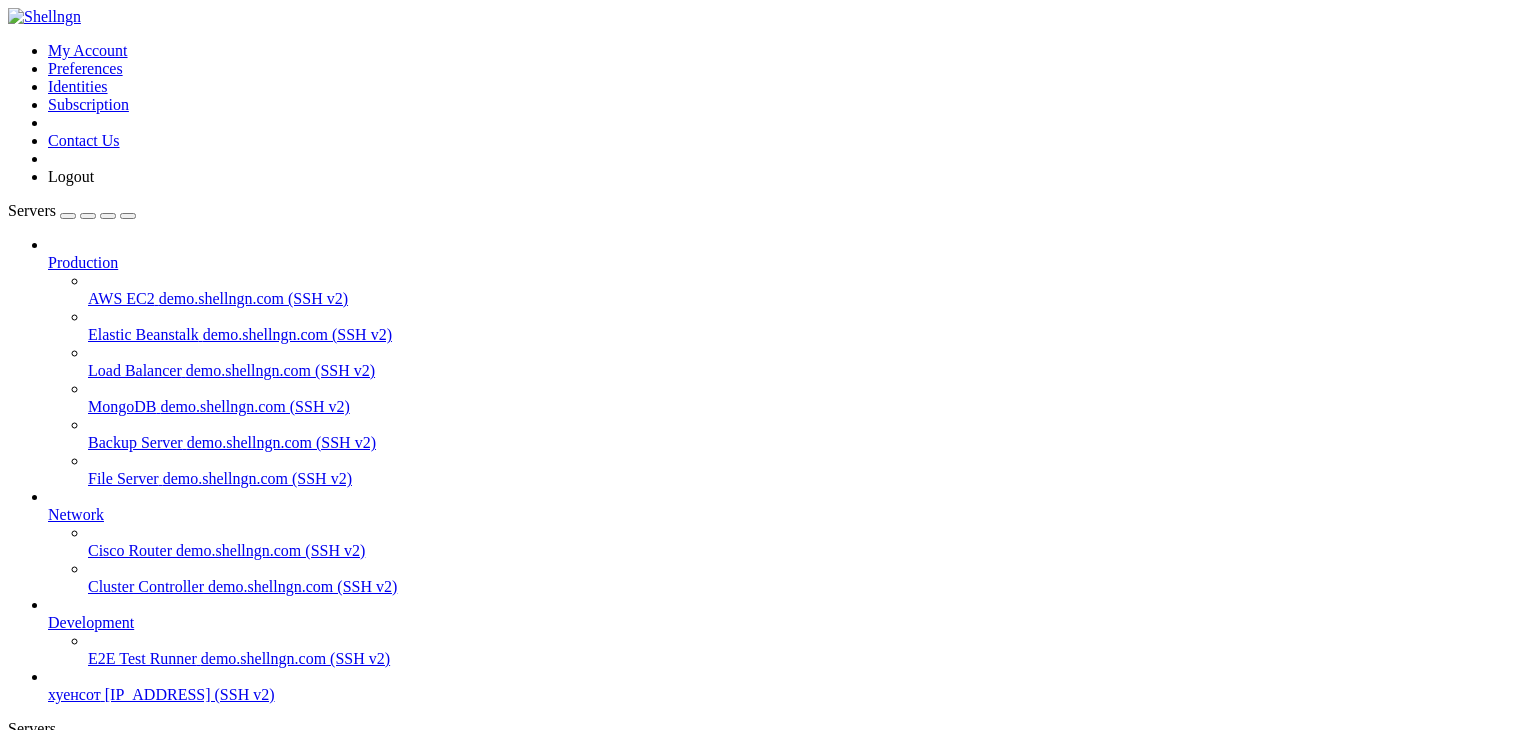 click on "хуенсот" at bounding box center (74, 694) 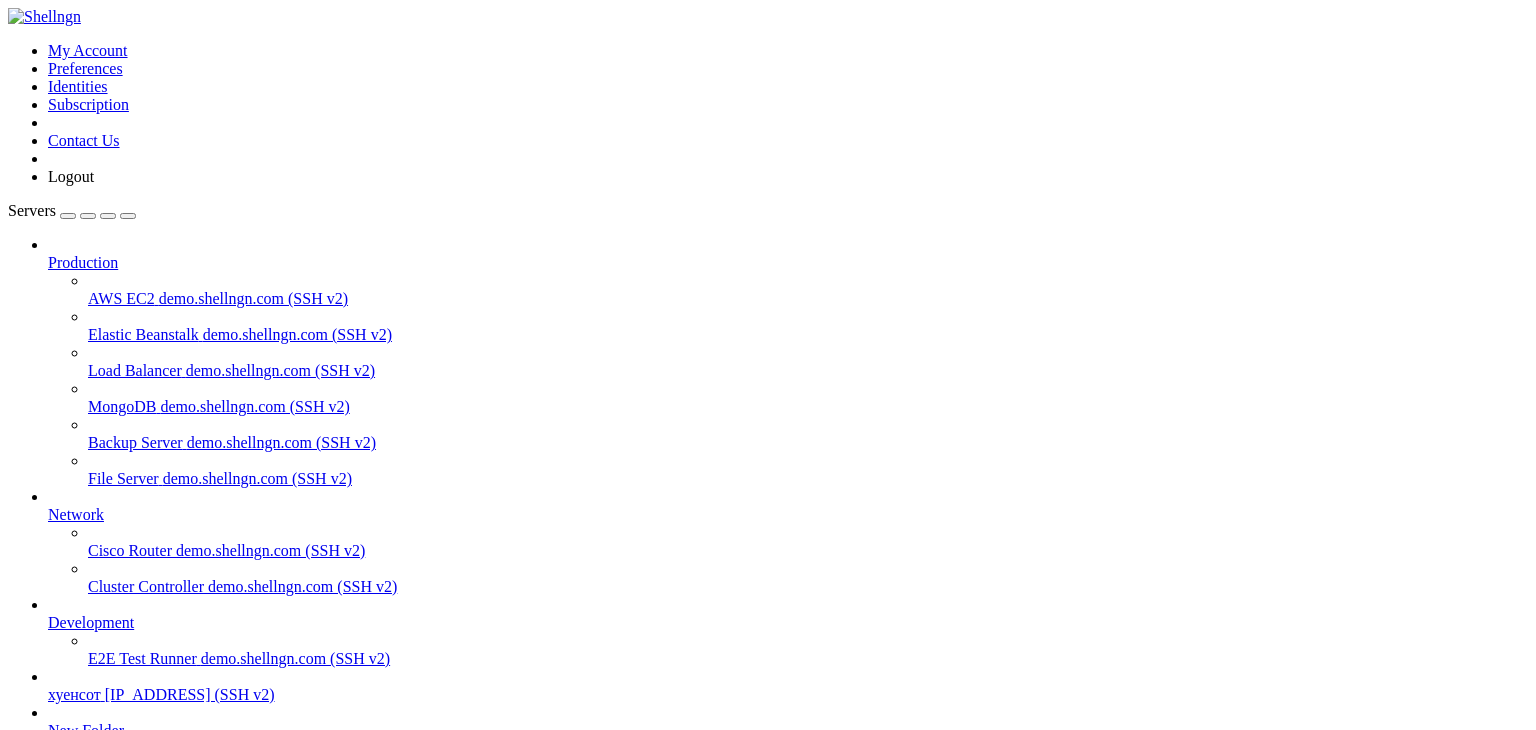 click on "Servers
Production   AWS EC2
demo.shellngn.com (SSH v2)
Elastic Beanstalk
demo.shellngn.com (SSH v2)
Load Balancer
demo.shellngn.com (SSH v2)
MongoDB
demo.shellngn.com (SSH v2)
Backup Server
demo.shellngn.com (SSH v2)
File Server
demo.shellngn.com (SSH v2)" at bounding box center (768, 562) 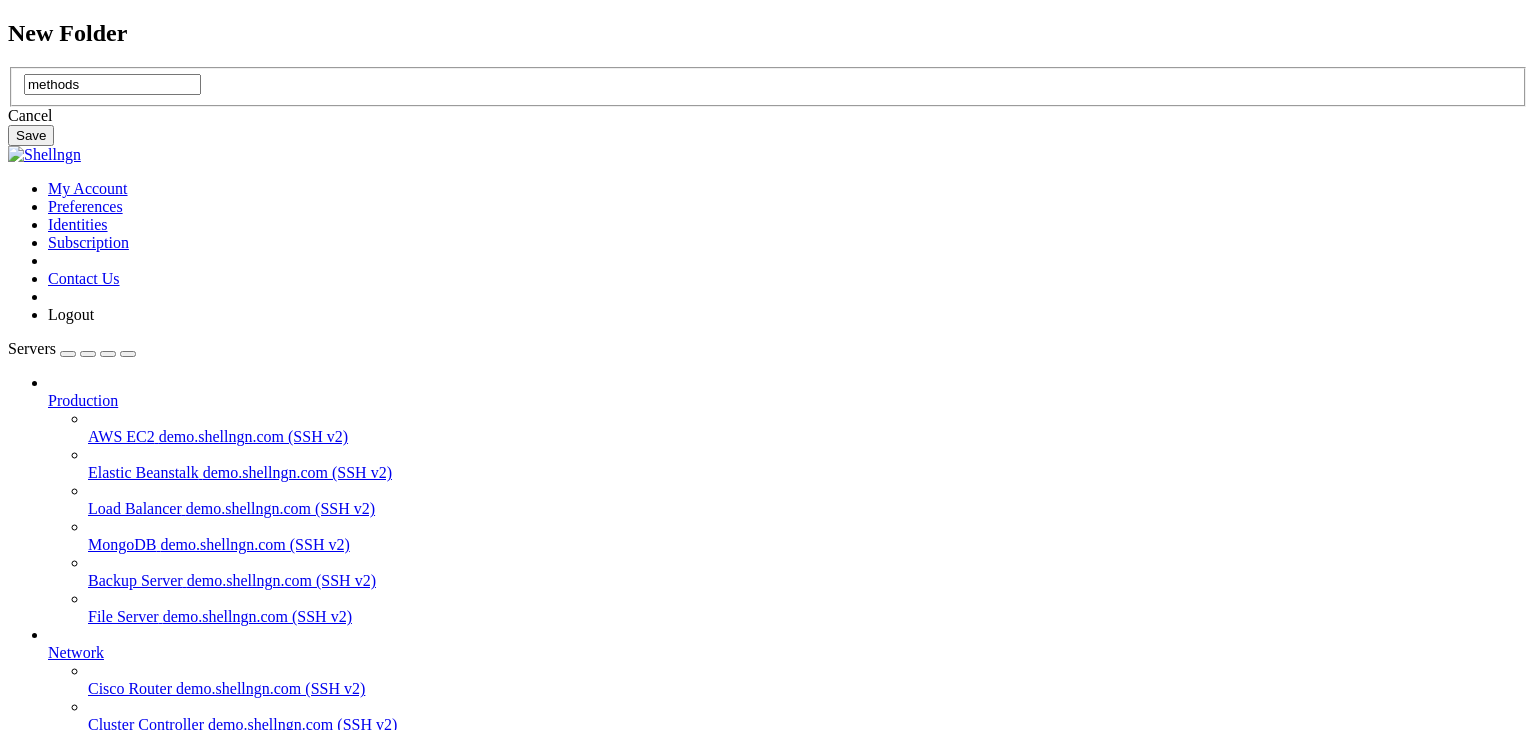 type on "methods" 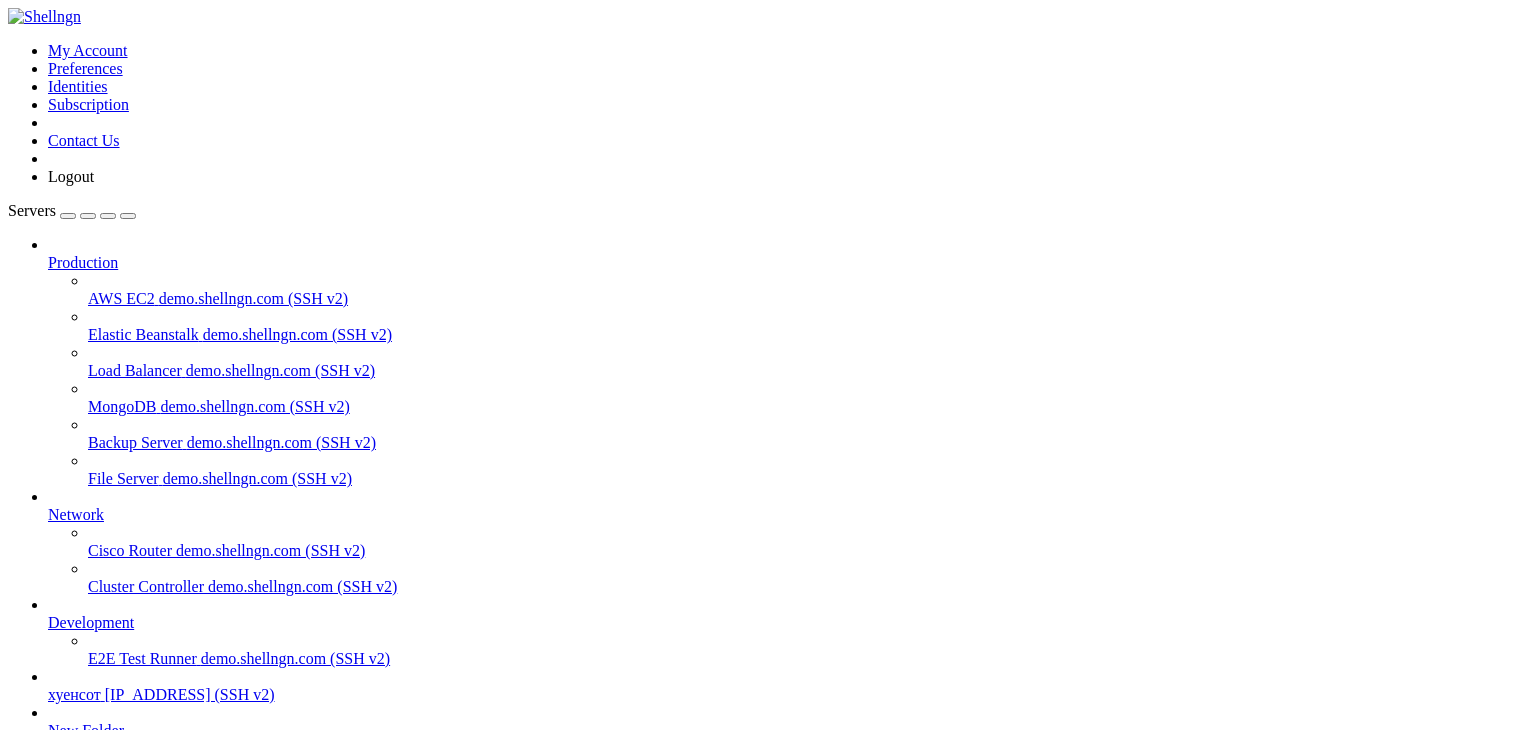 click on "хуенсот
" at bounding box center (788, 808) 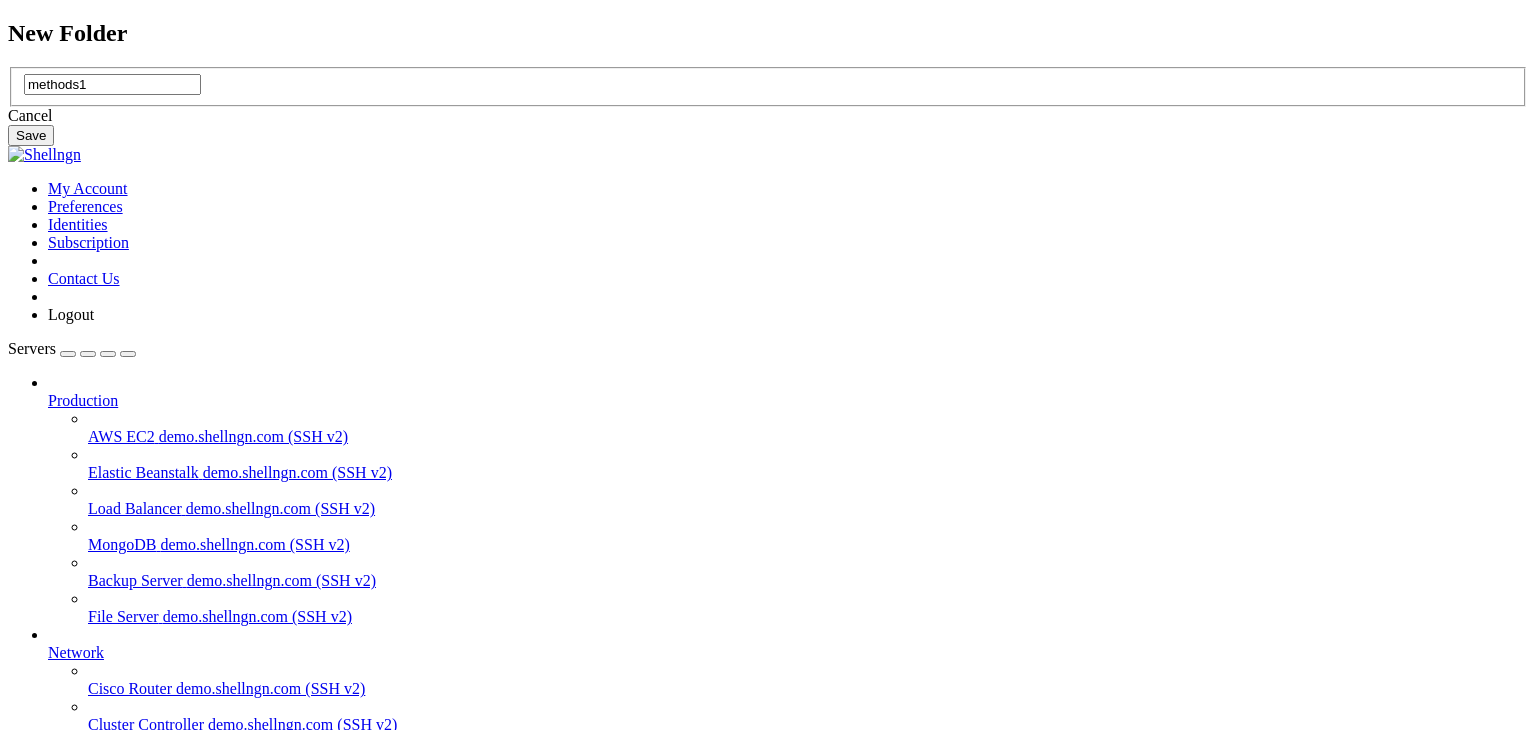type on "methods1" 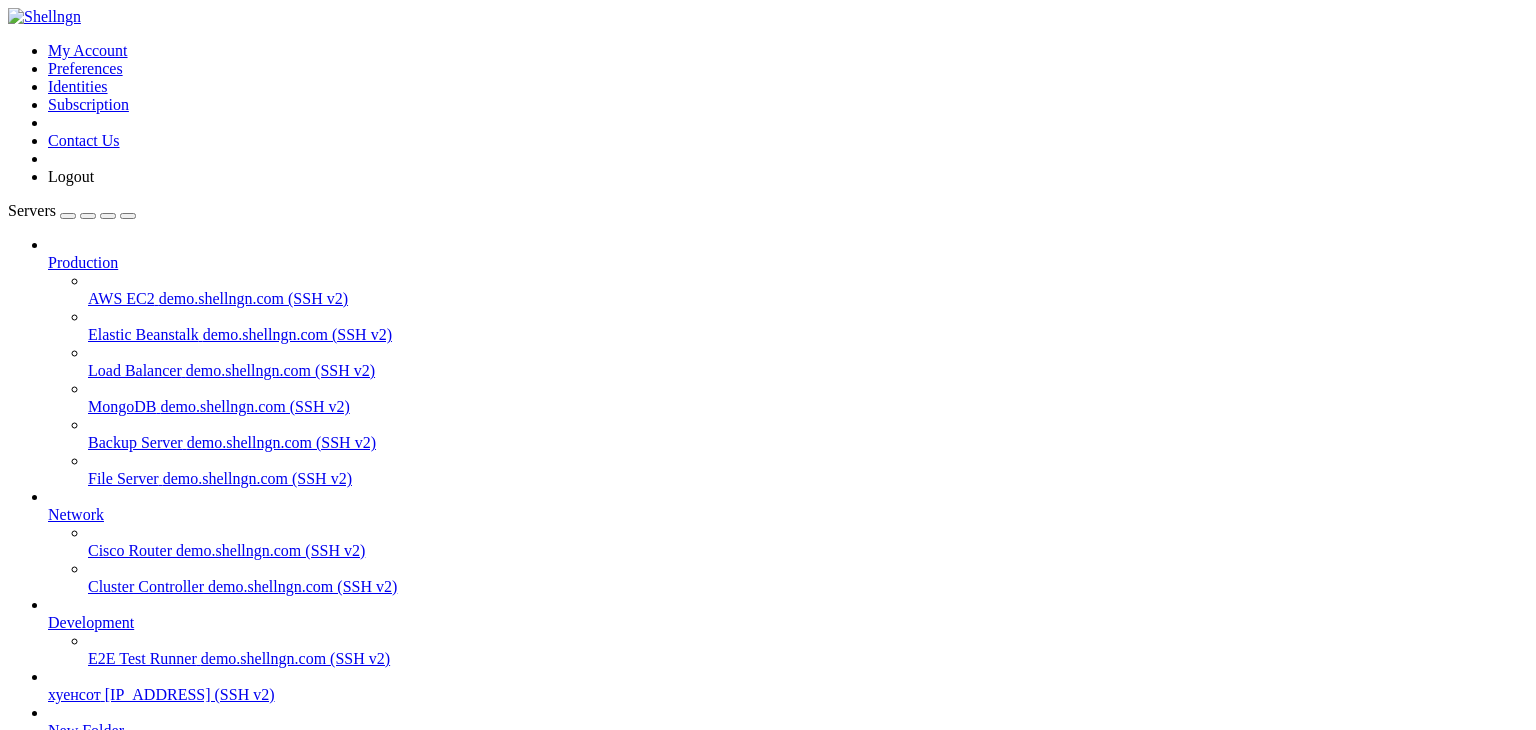scroll, scrollTop: 9, scrollLeft: 0, axis: vertical 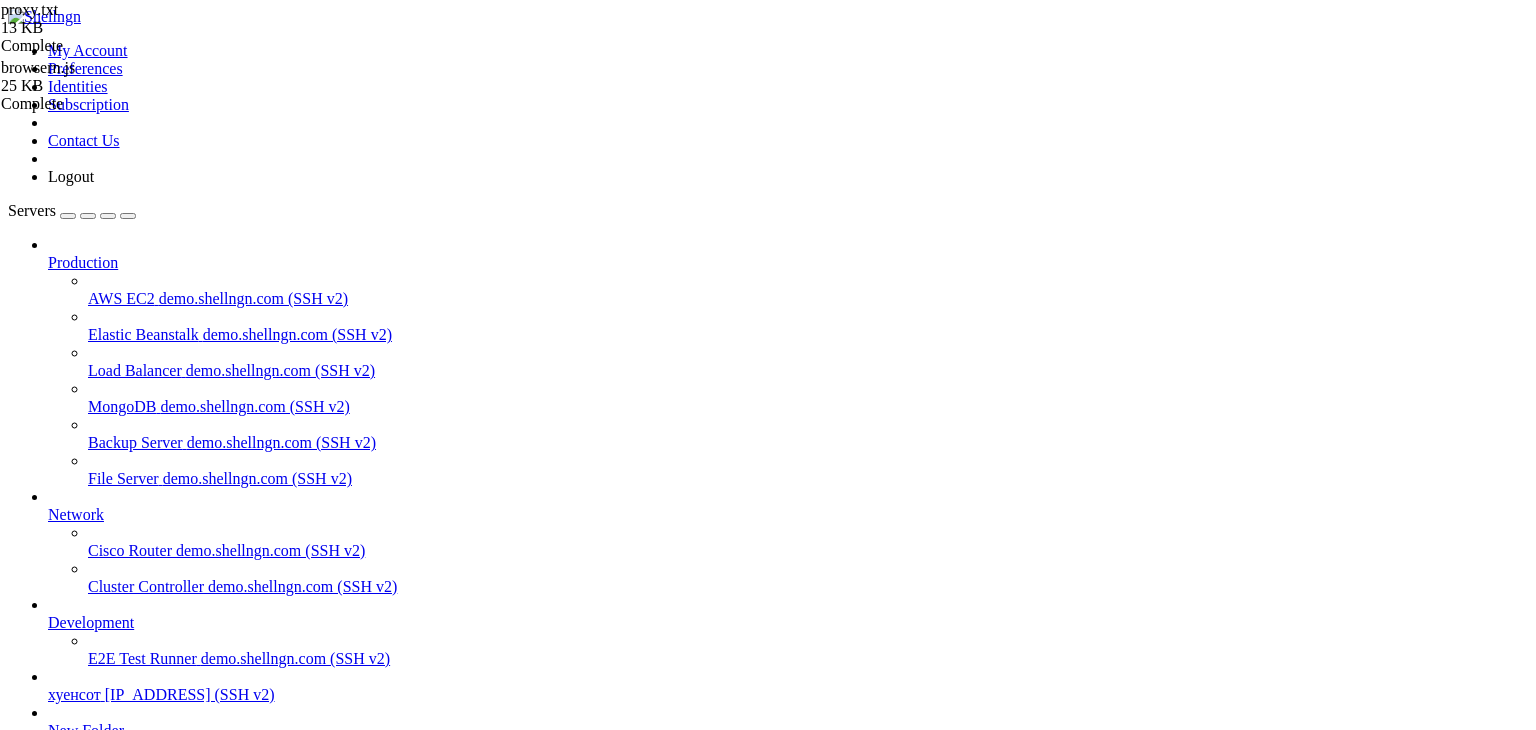 click on "Name Size Modified Perm.
  .. d---------   browsern.js 25 kB 8/6/2025, 10:10:28 AM -rw-rw-rw-
  proxy.txt 13 KB 8/6/2025, 10:10:26 AM -rw-rw-rw-" at bounding box center [768, 1549] 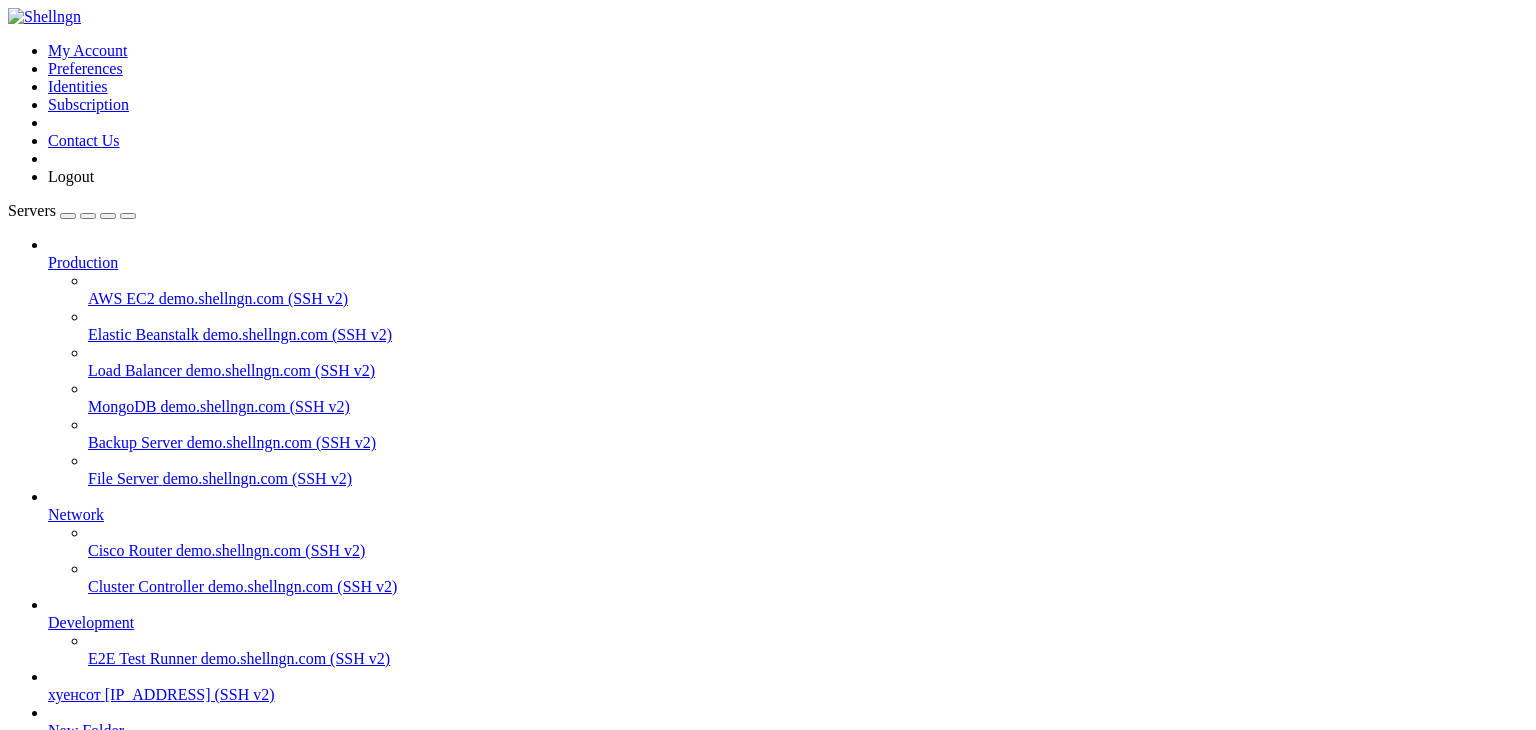 scroll, scrollTop: 0, scrollLeft: 0, axis: both 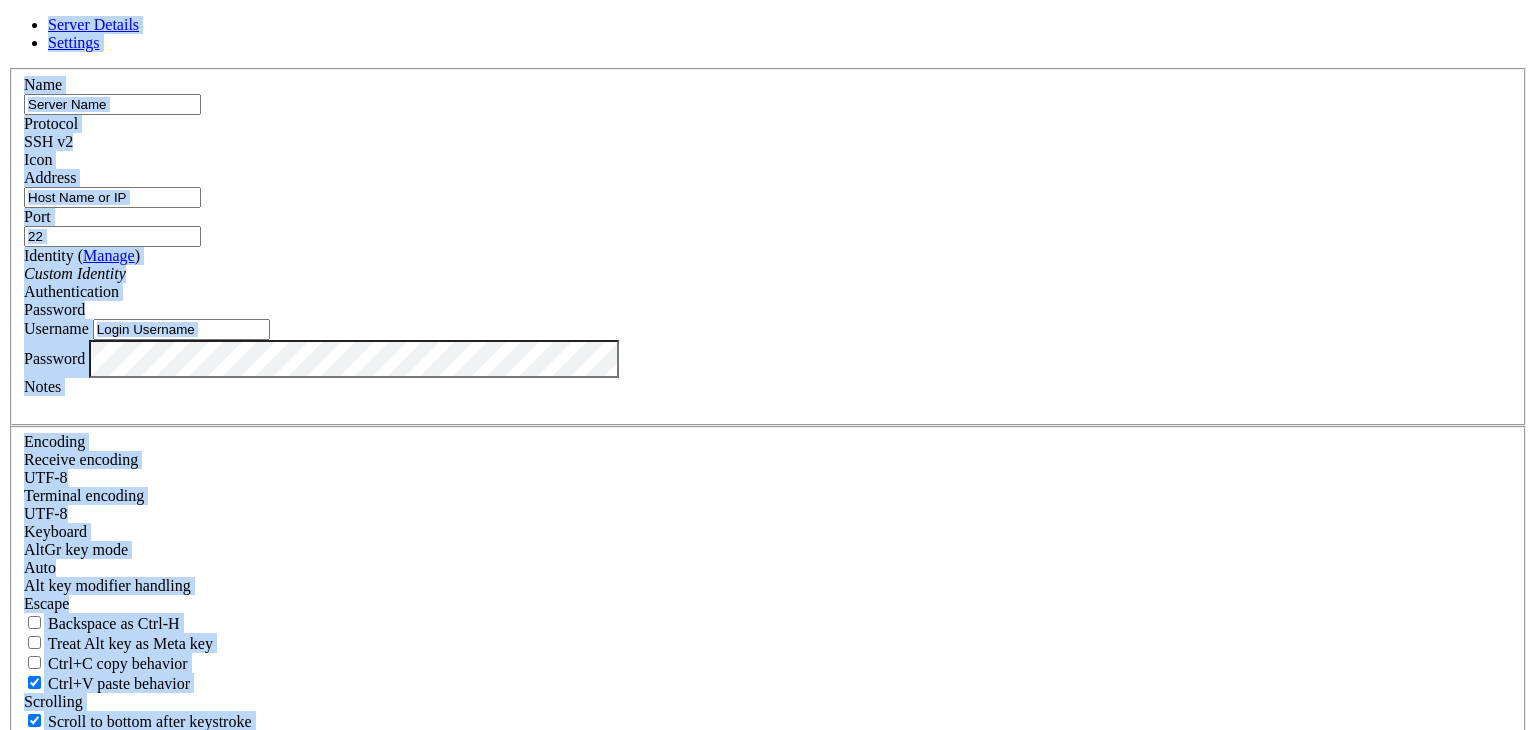 drag, startPoint x: 904, startPoint y: 365, endPoint x: 1144, endPoint y: 276, distance: 255.9707 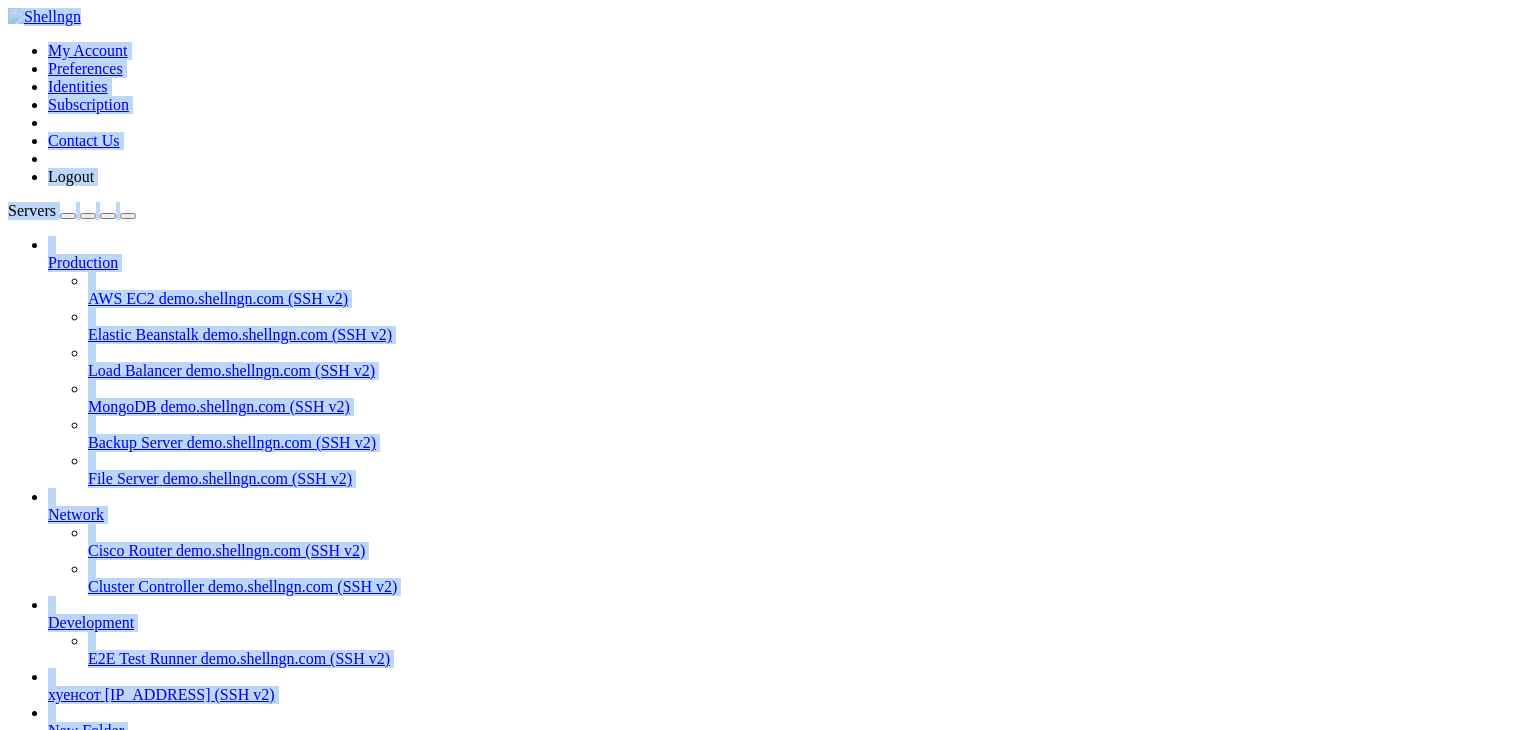 scroll, scrollTop: 130, scrollLeft: 0, axis: vertical 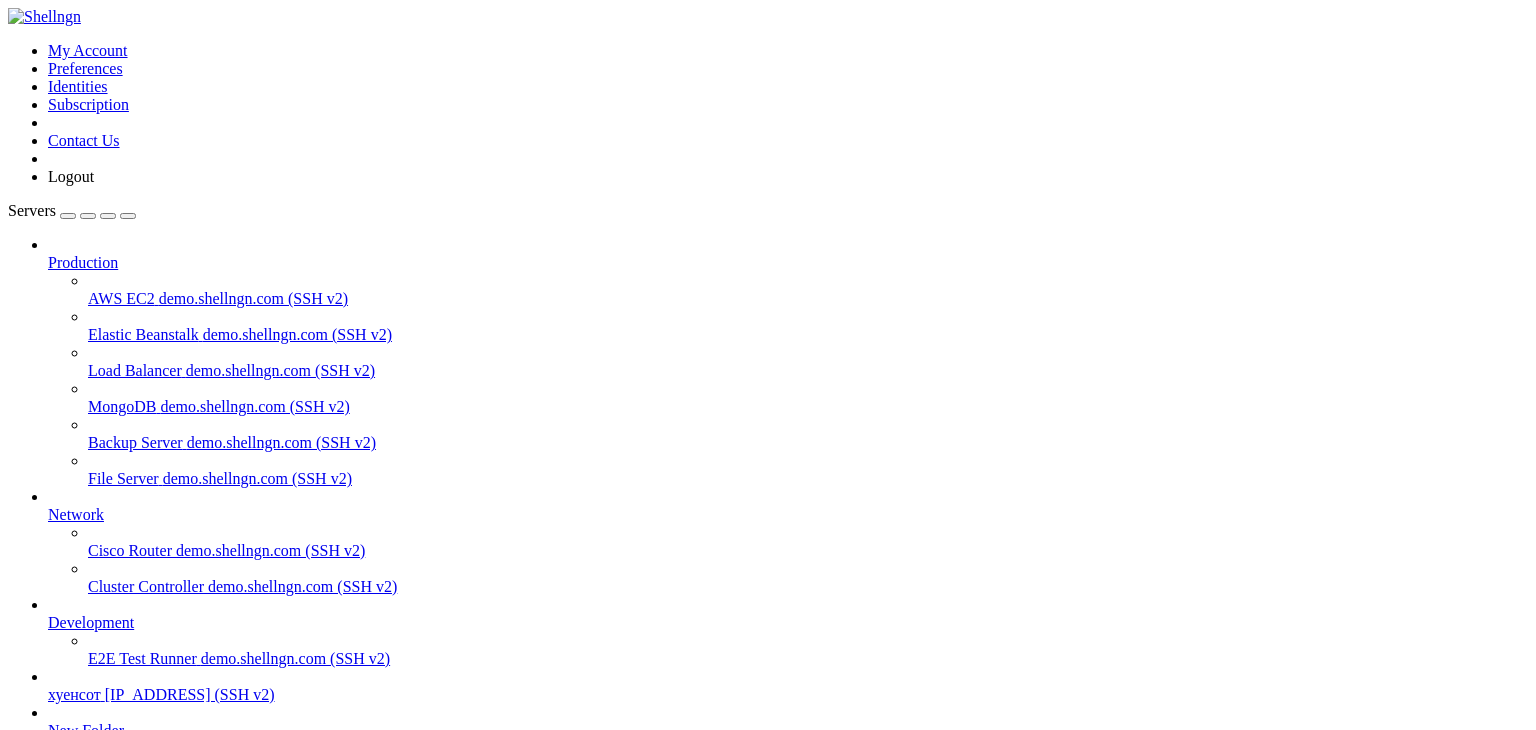 click on "root@[HOSTNAME]:~/methods1#" 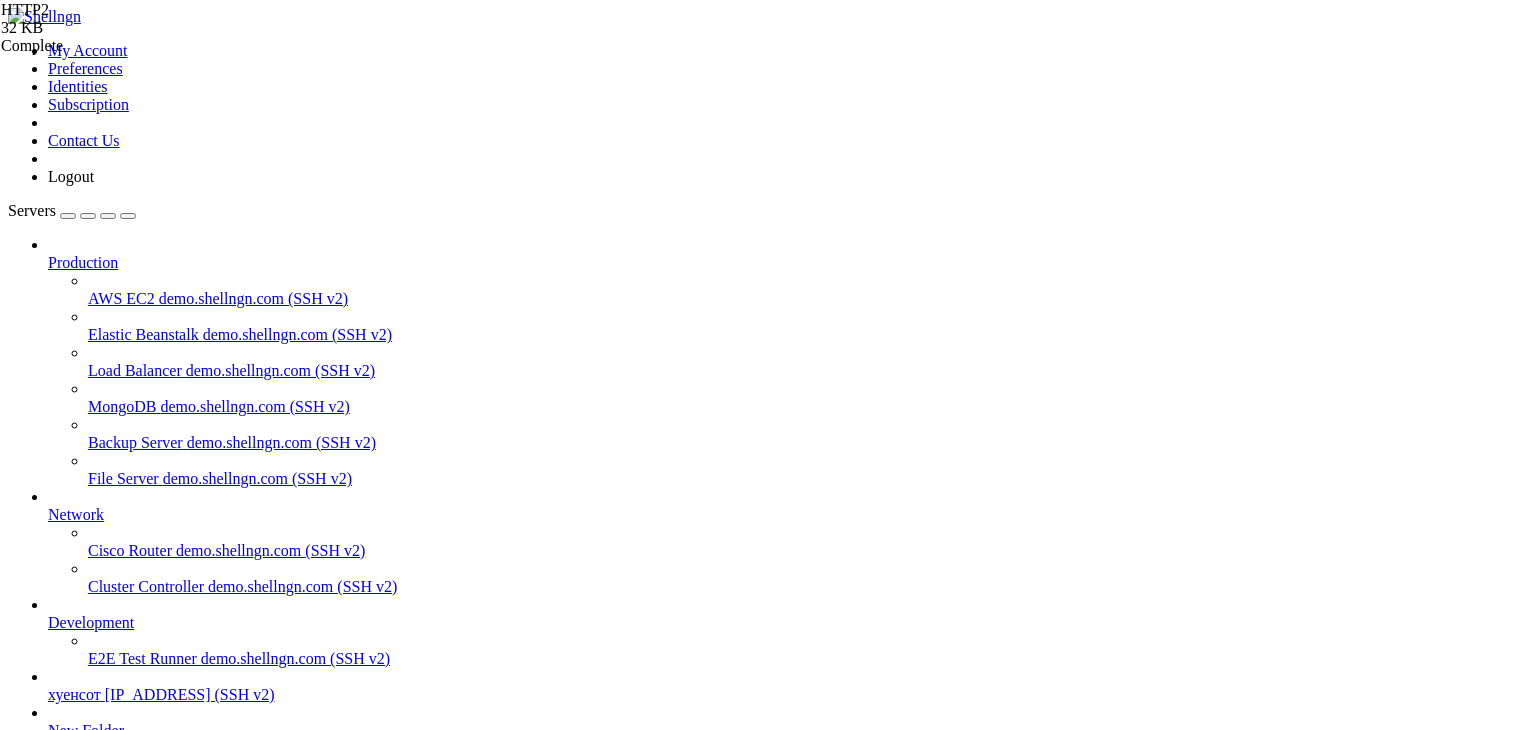 scroll, scrollTop: 54, scrollLeft: 0, axis: vertical 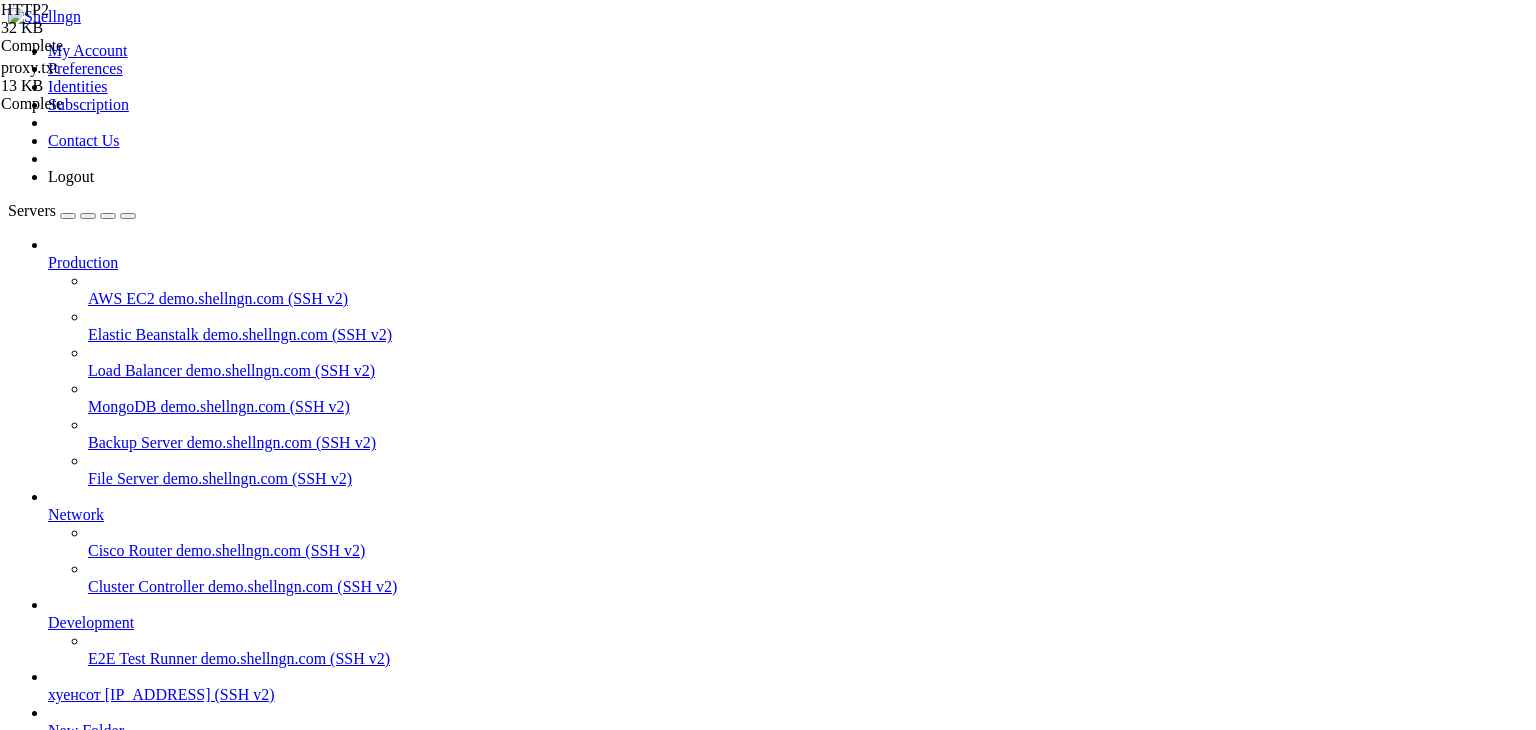 click on "хуенсот" at bounding box center [74, 798] 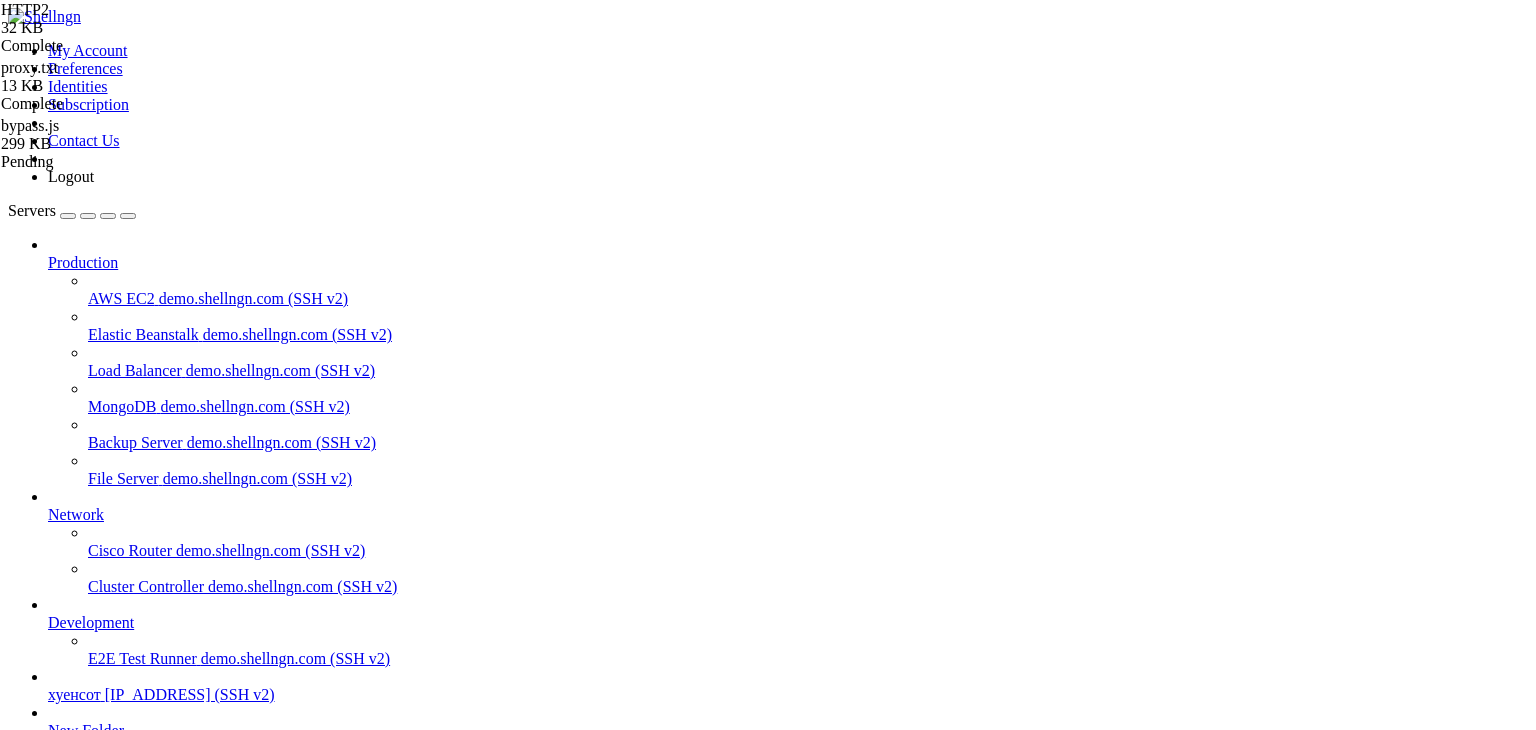 click on "Reconnect" at bounding box center [48, 1904] 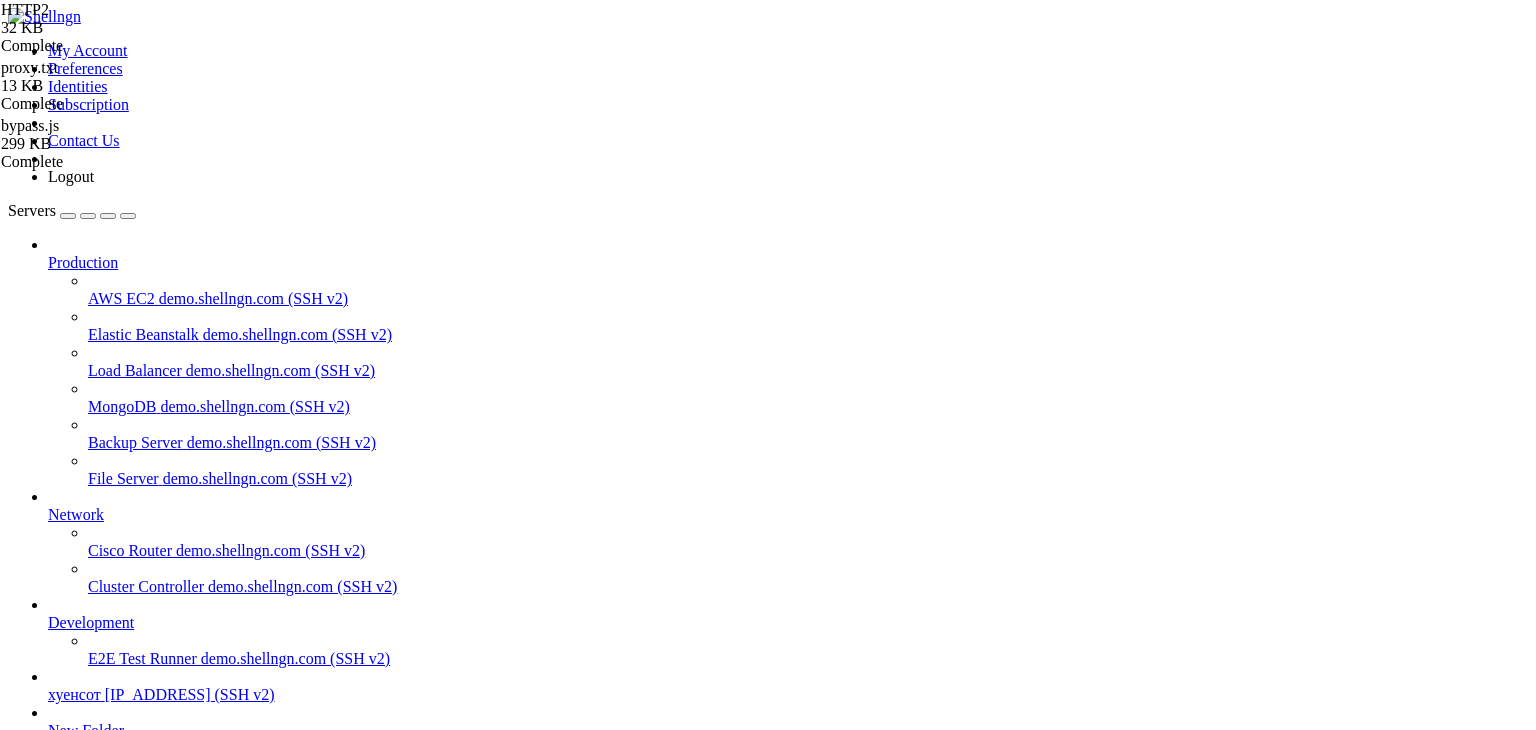 scroll, scrollTop: 234, scrollLeft: 0, axis: vertical 